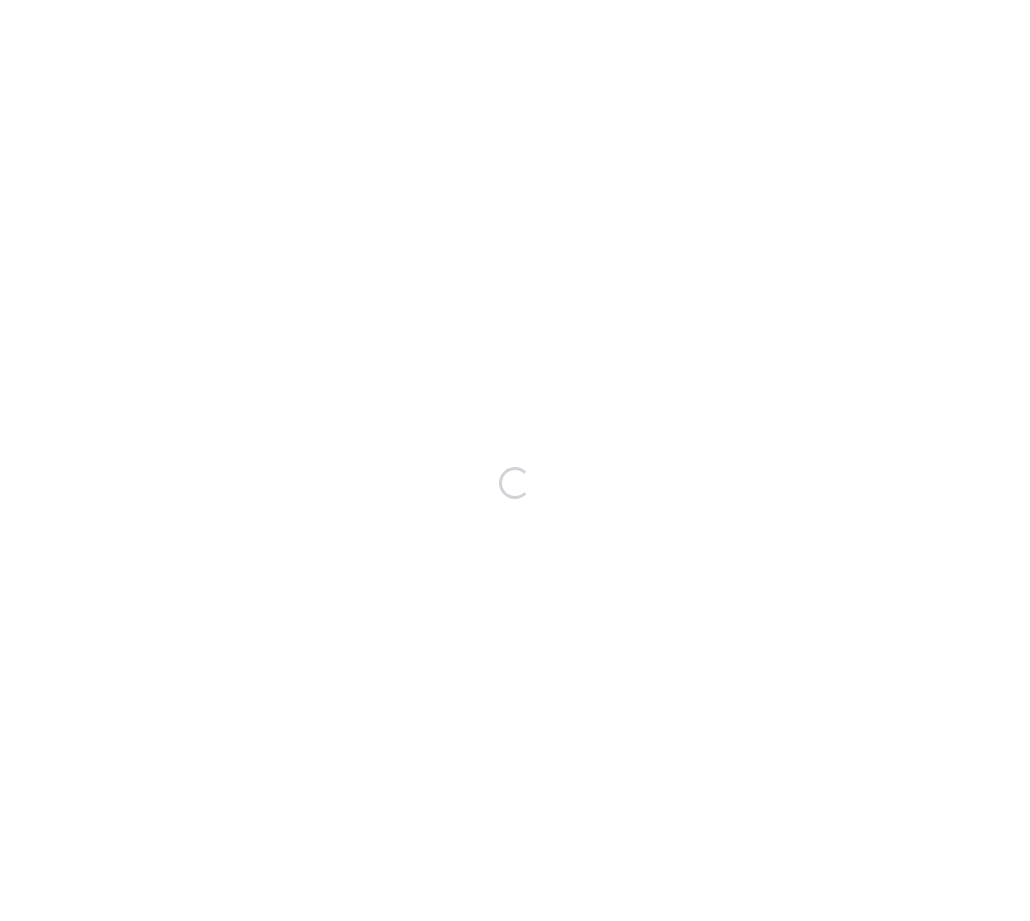 scroll, scrollTop: 0, scrollLeft: 0, axis: both 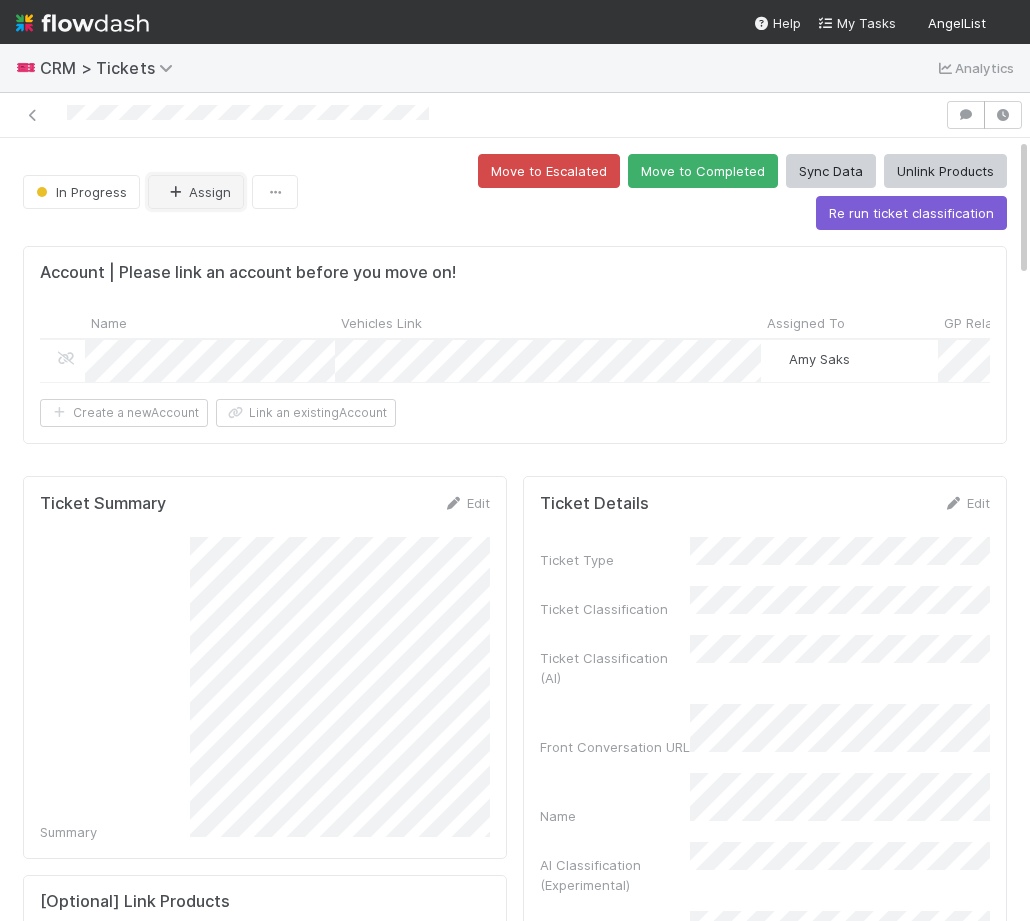 click on "Assign" at bounding box center [196, 192] 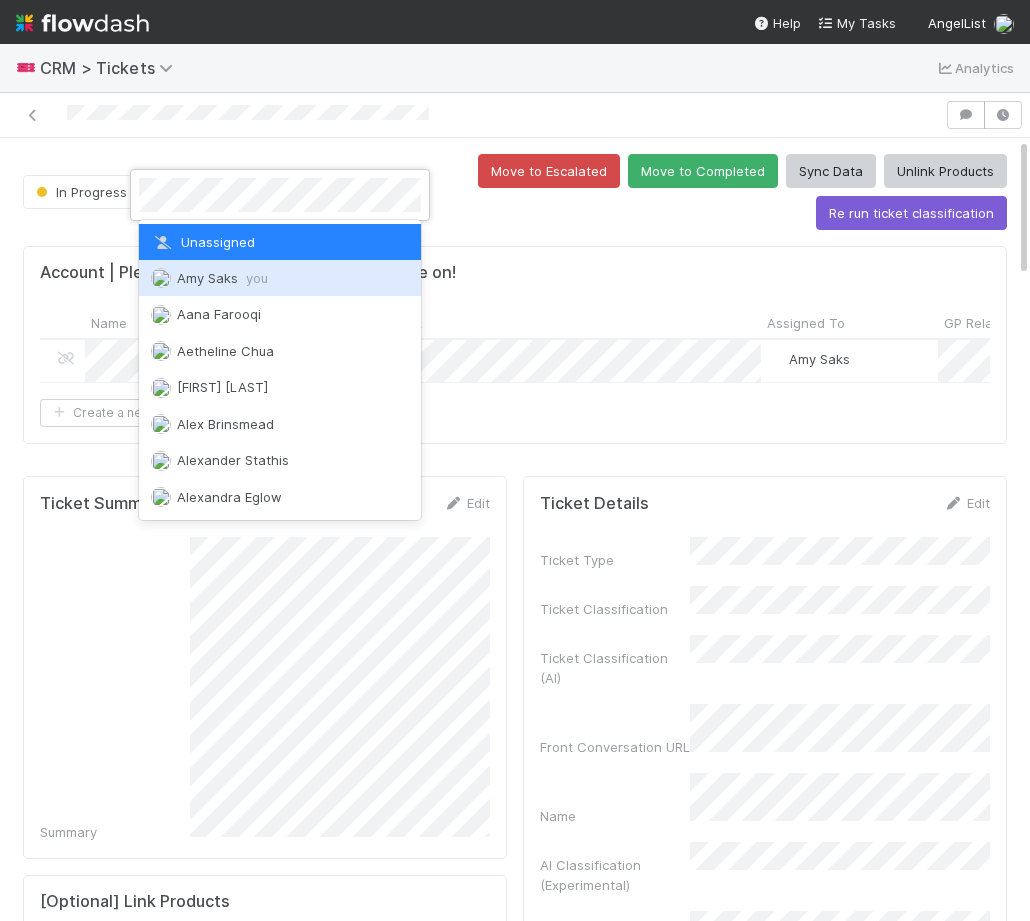 click on "you" at bounding box center [257, 278] 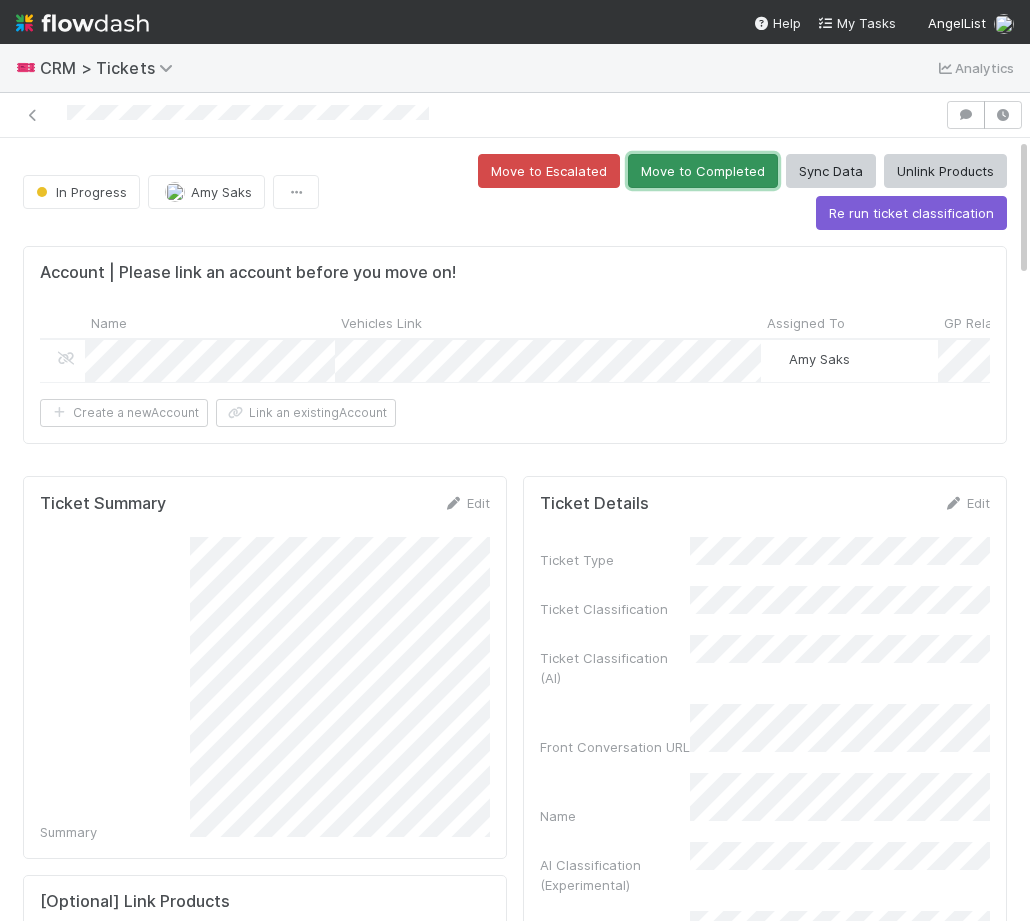 click on "Move to Completed" at bounding box center [703, 171] 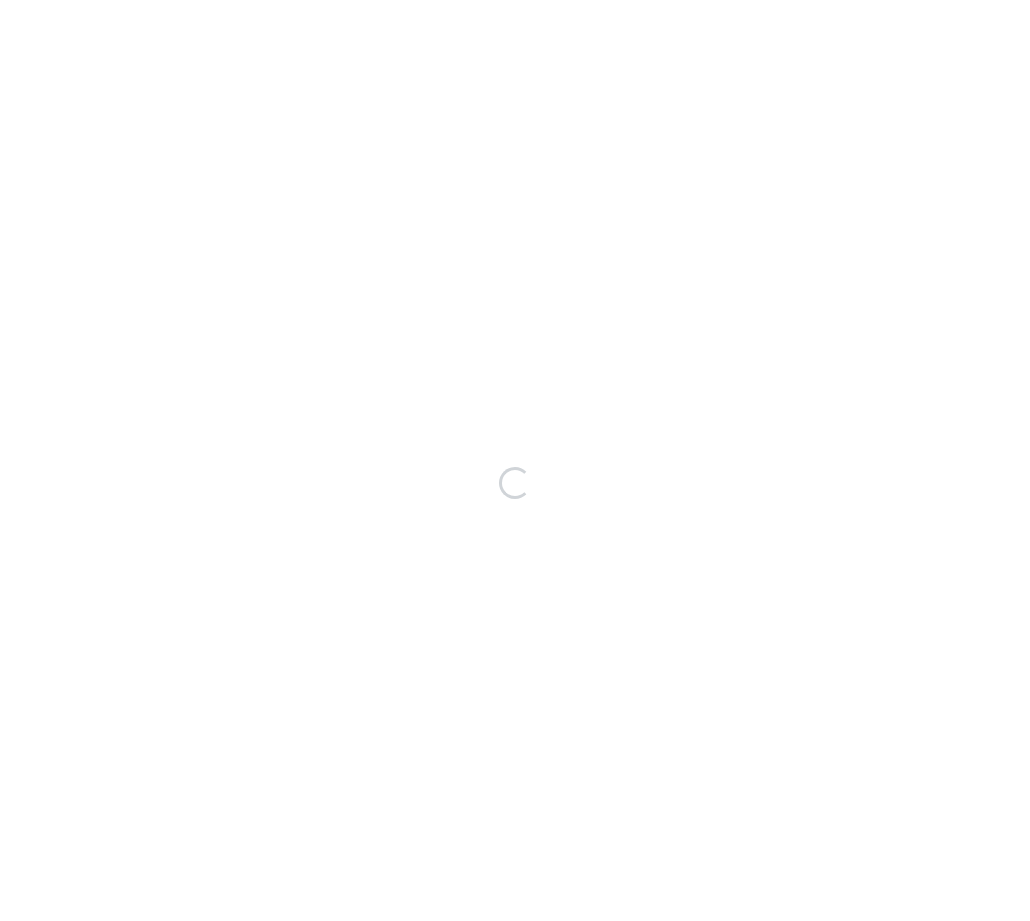 scroll, scrollTop: 0, scrollLeft: 0, axis: both 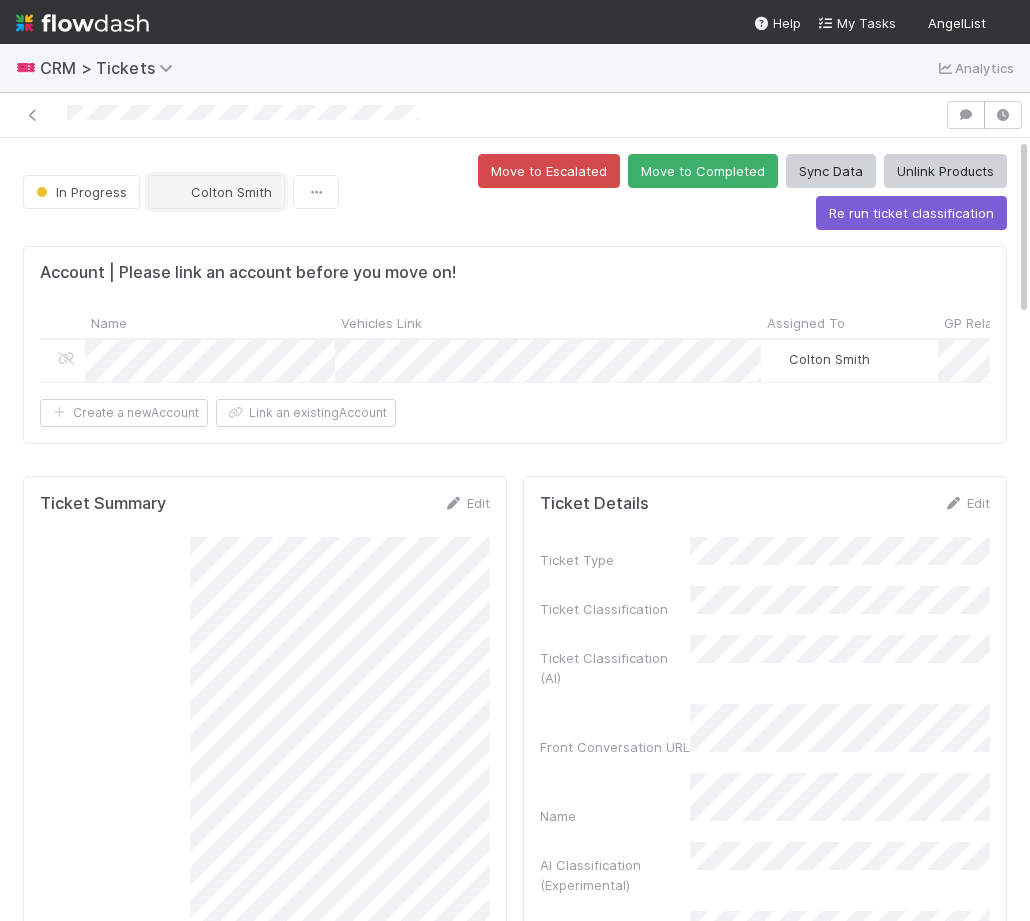 click on "Colton Smith" at bounding box center [231, 192] 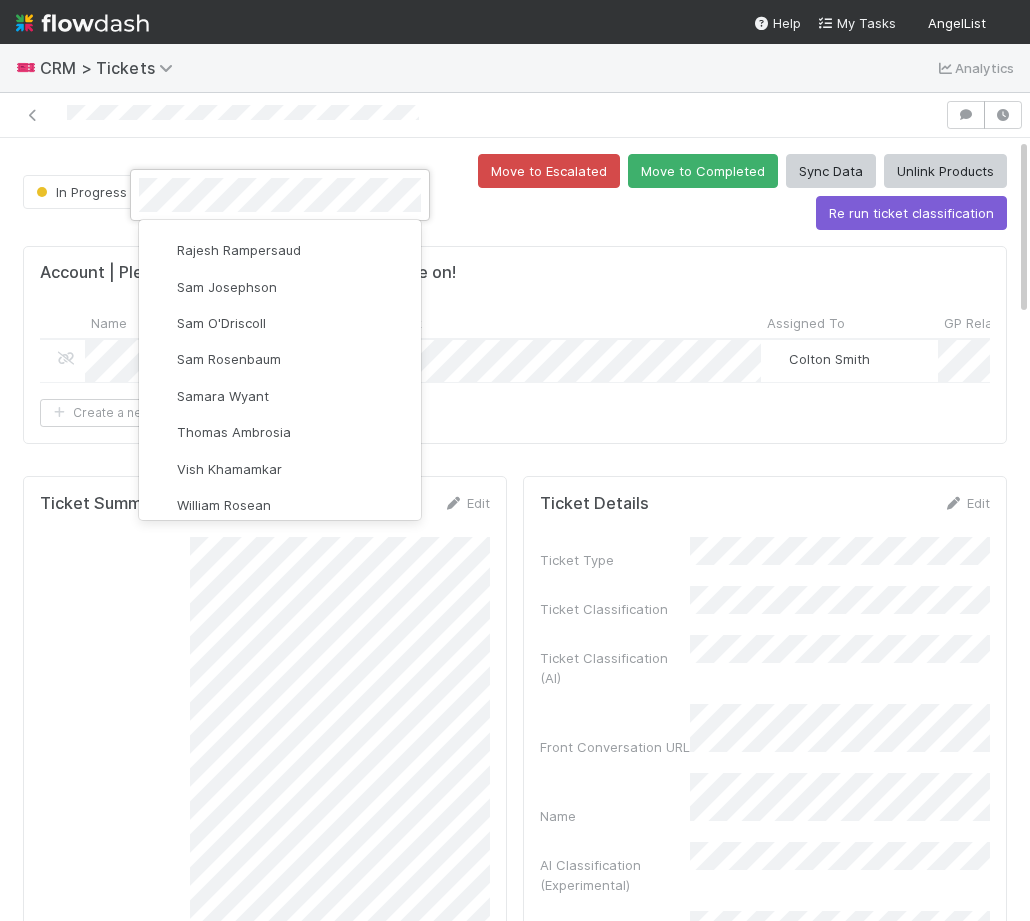 scroll, scrollTop: 0, scrollLeft: 0, axis: both 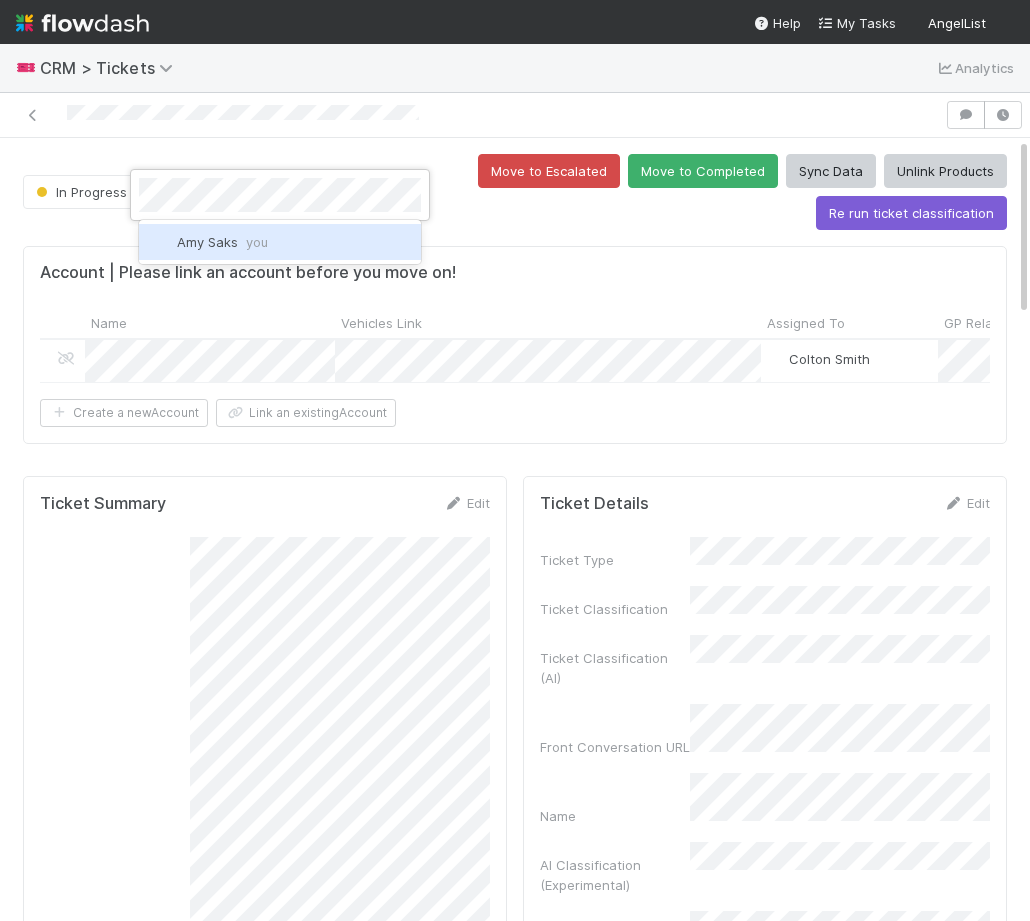click on "[FIRST] [LAST]" at bounding box center (280, 242) 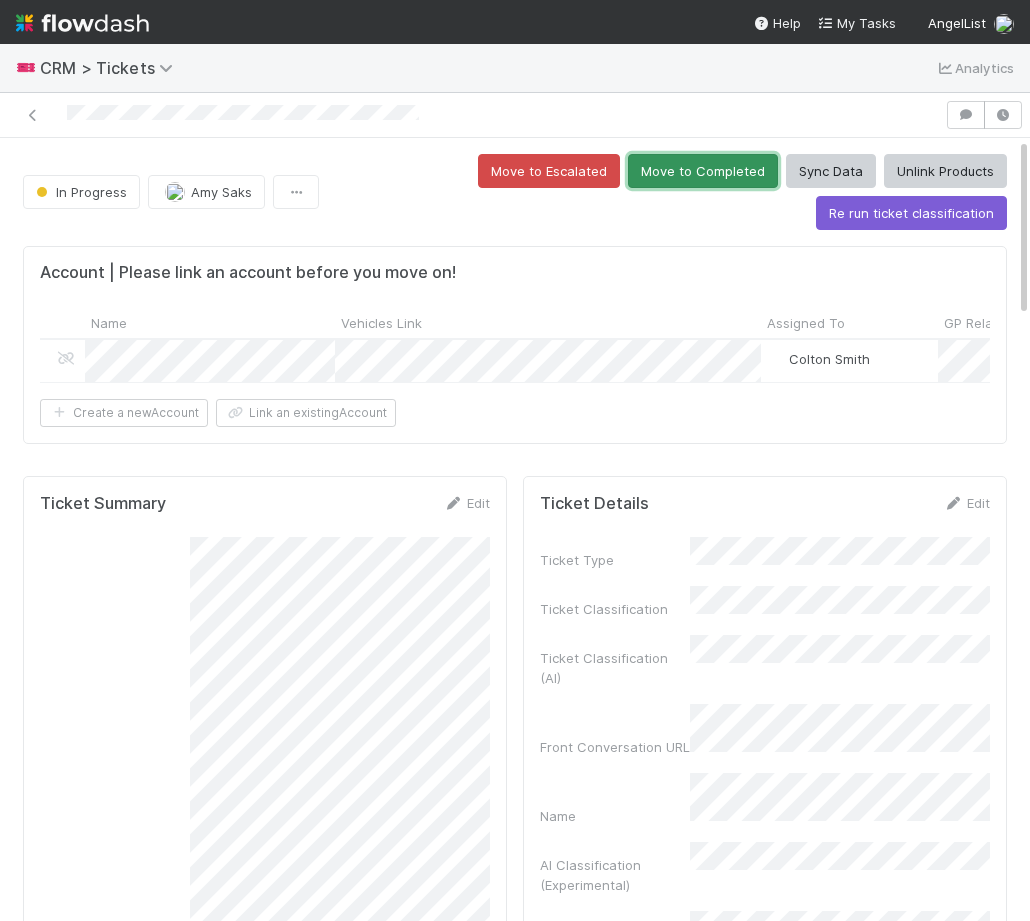 click on "Move to Completed" at bounding box center [703, 171] 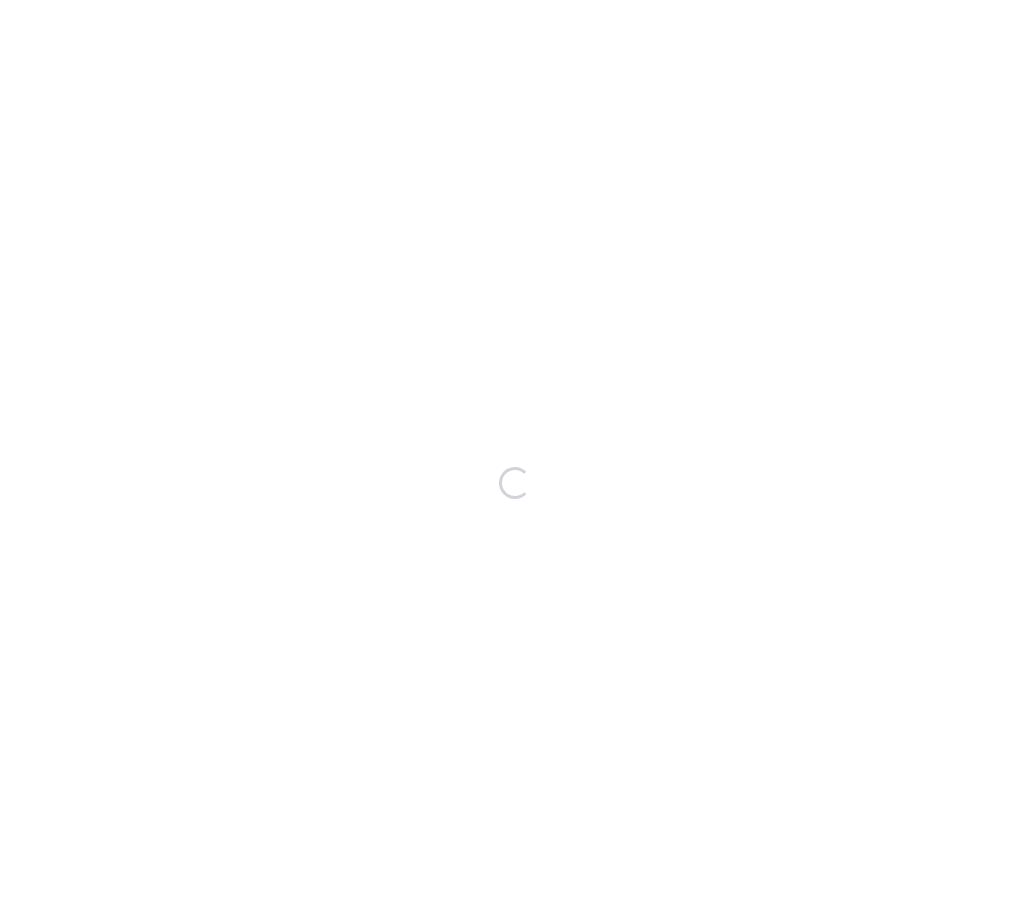 scroll, scrollTop: 0, scrollLeft: 0, axis: both 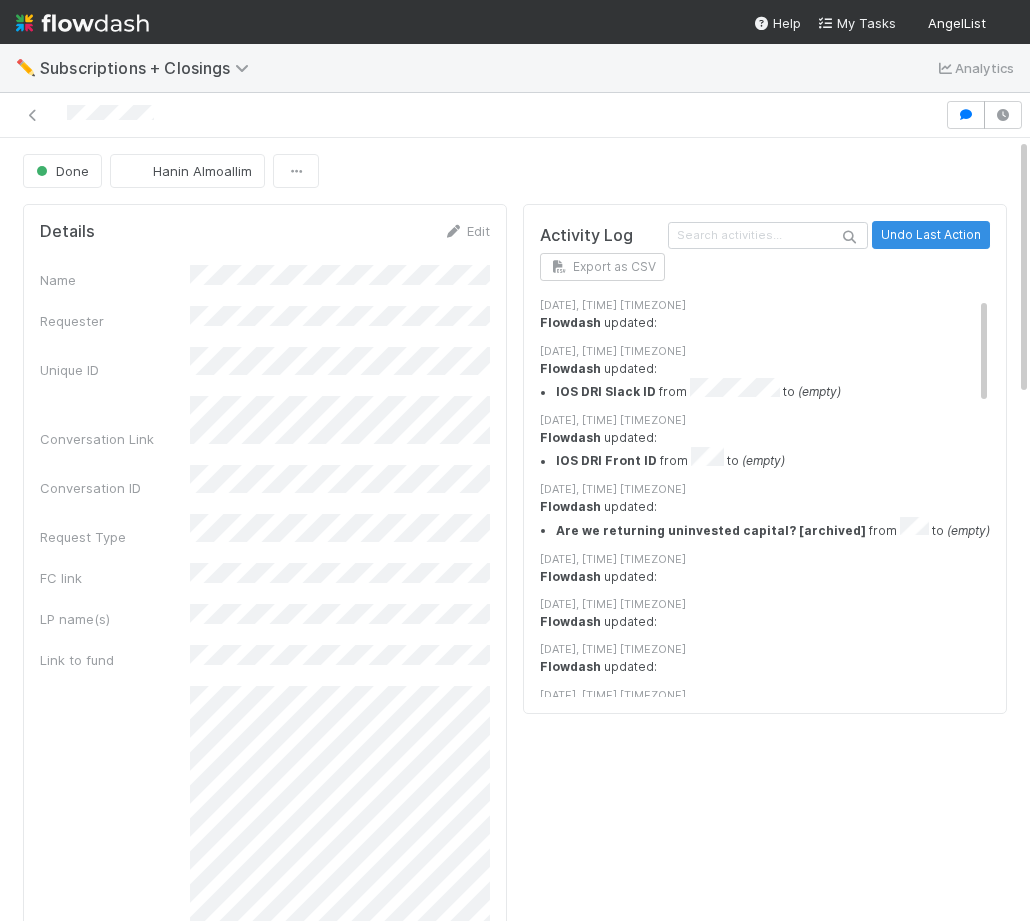 click at bounding box center (515, 115) 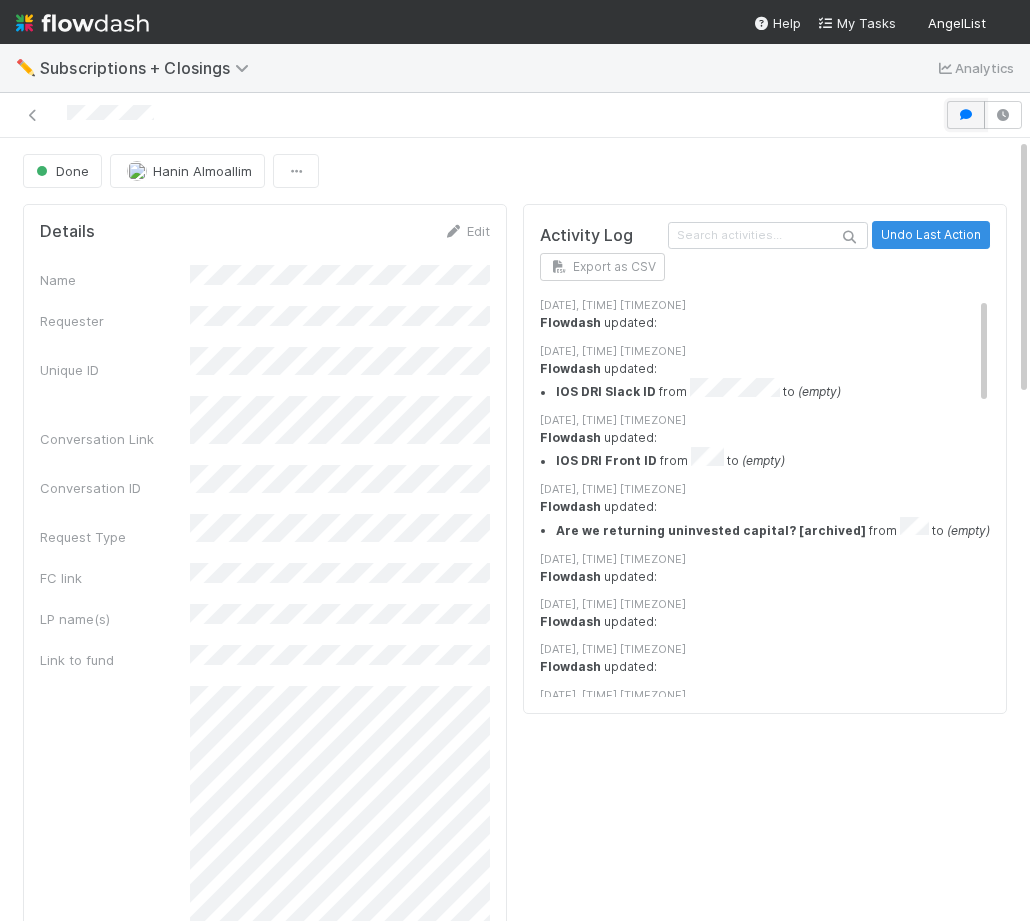 click at bounding box center (966, 115) 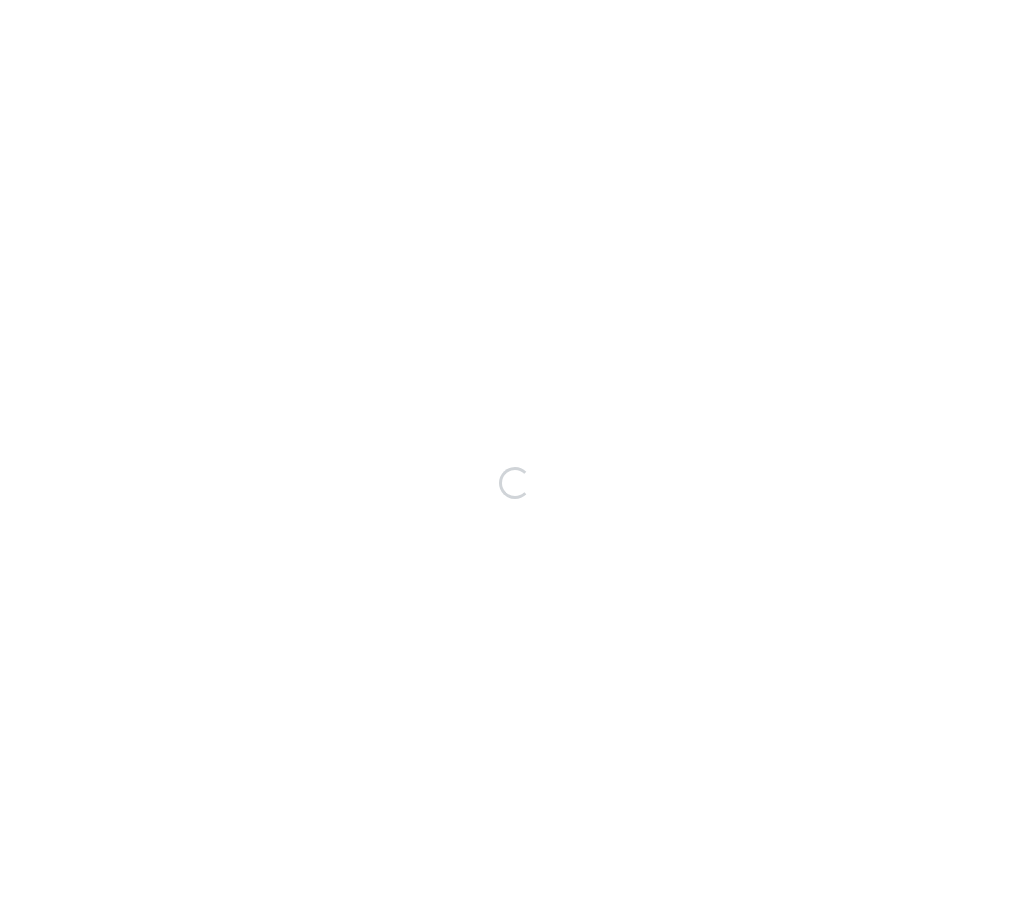 scroll, scrollTop: 0, scrollLeft: 0, axis: both 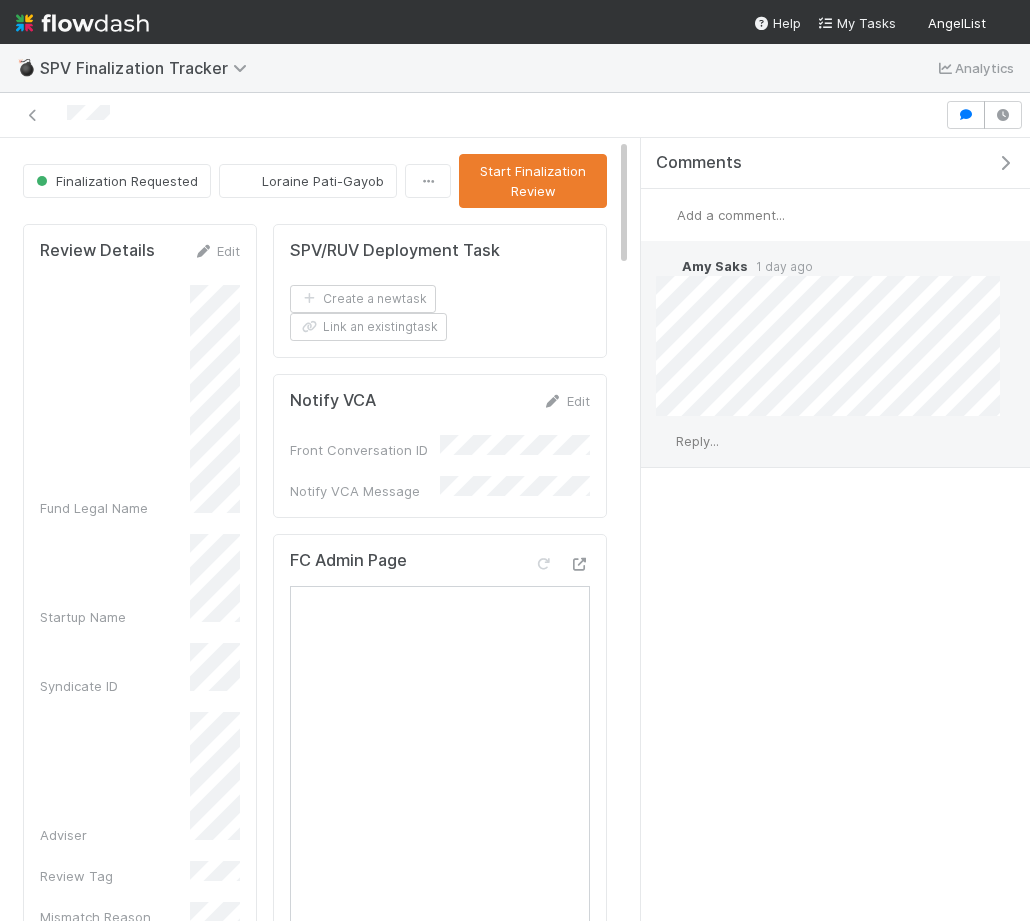 click on "Reply..." at bounding box center [697, 441] 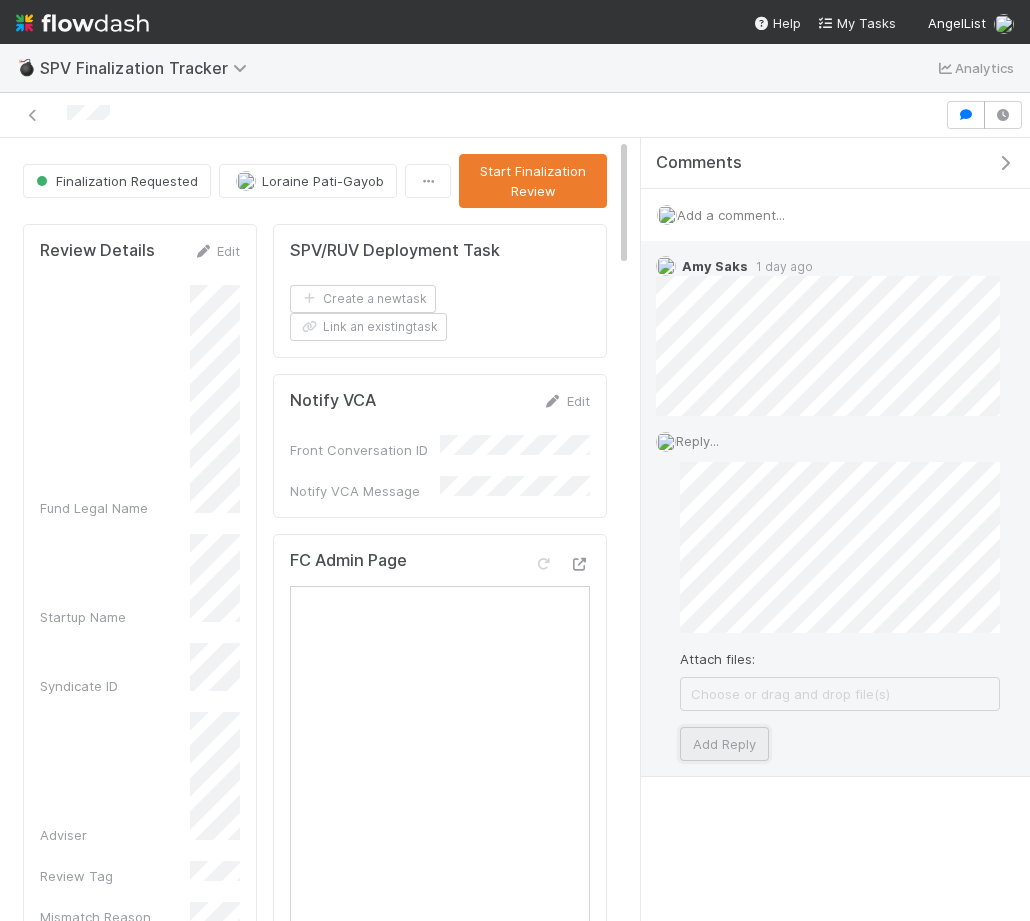 click on "Add Reply" at bounding box center [724, 744] 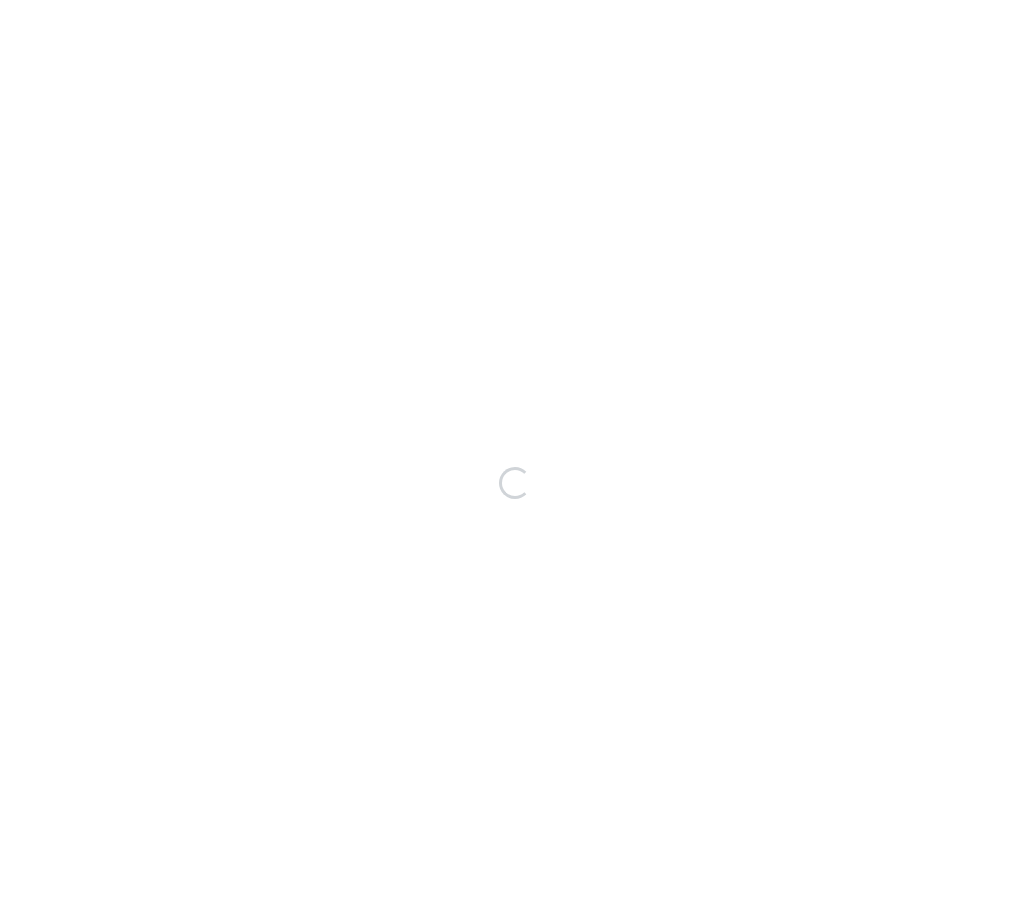scroll, scrollTop: 0, scrollLeft: 0, axis: both 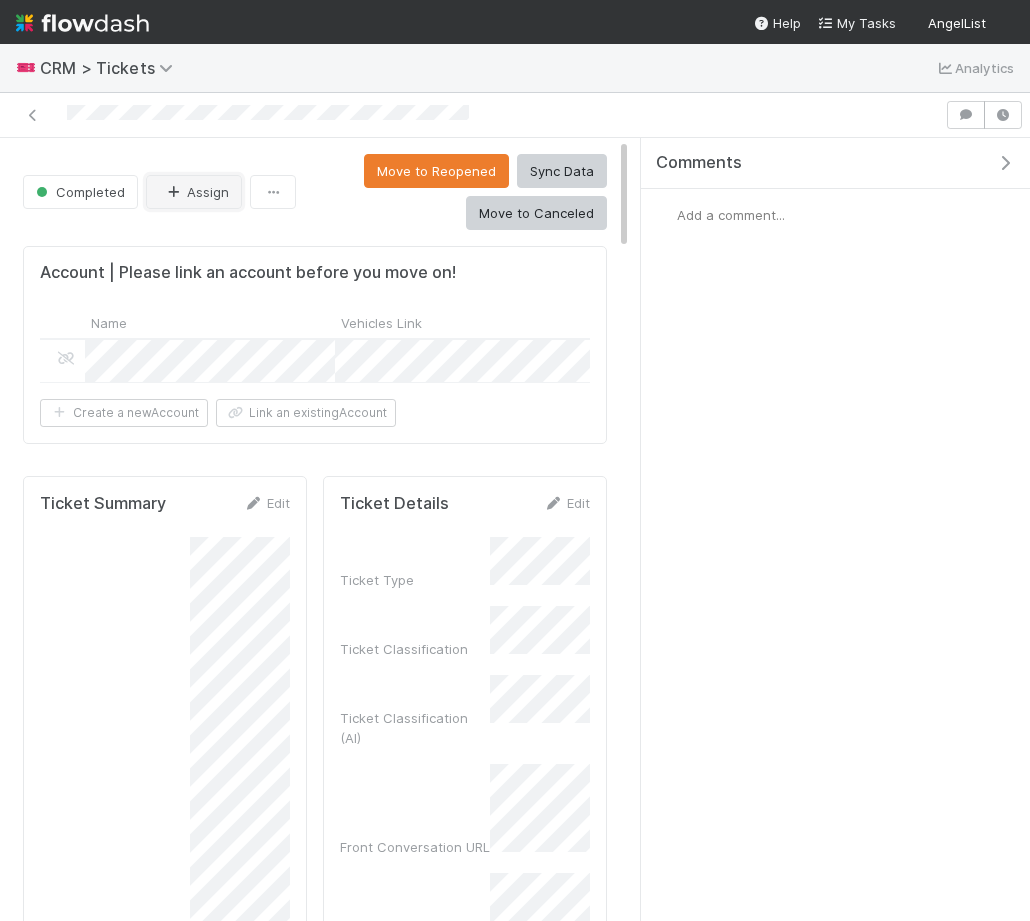 click on "Assign" at bounding box center (194, 192) 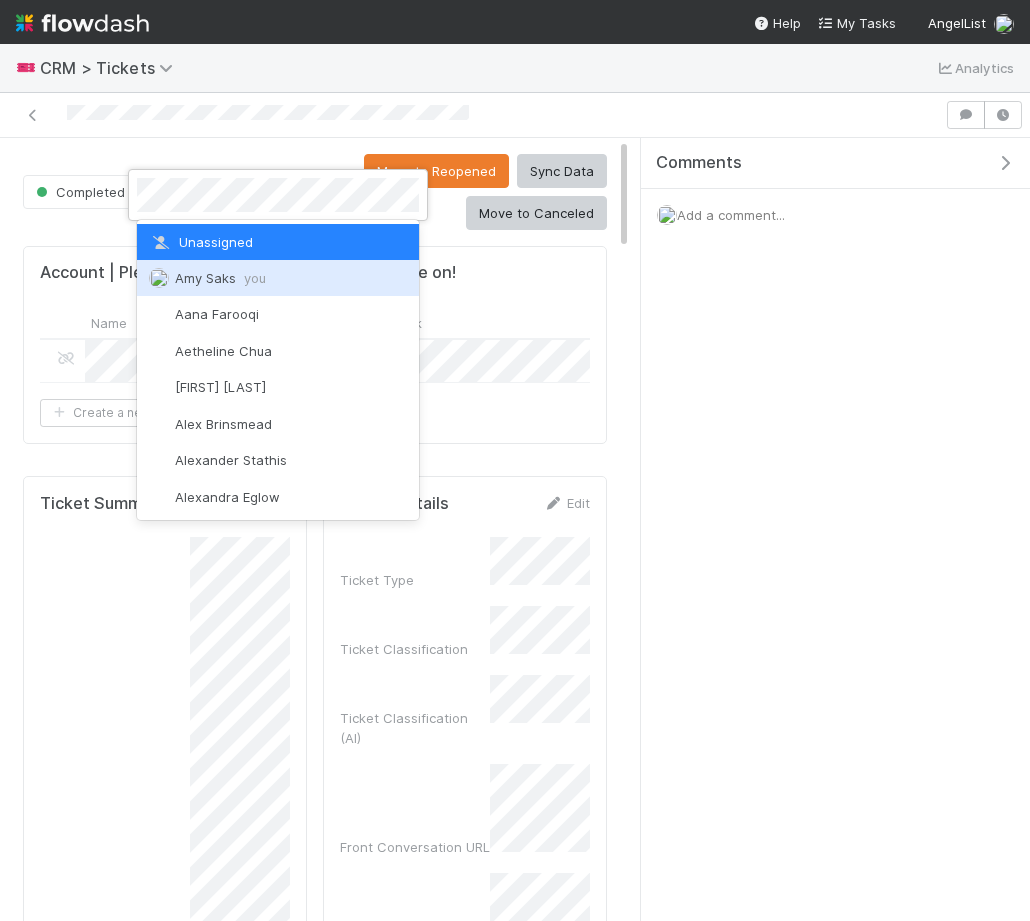 click on "Amy Saks you" at bounding box center (278, 278) 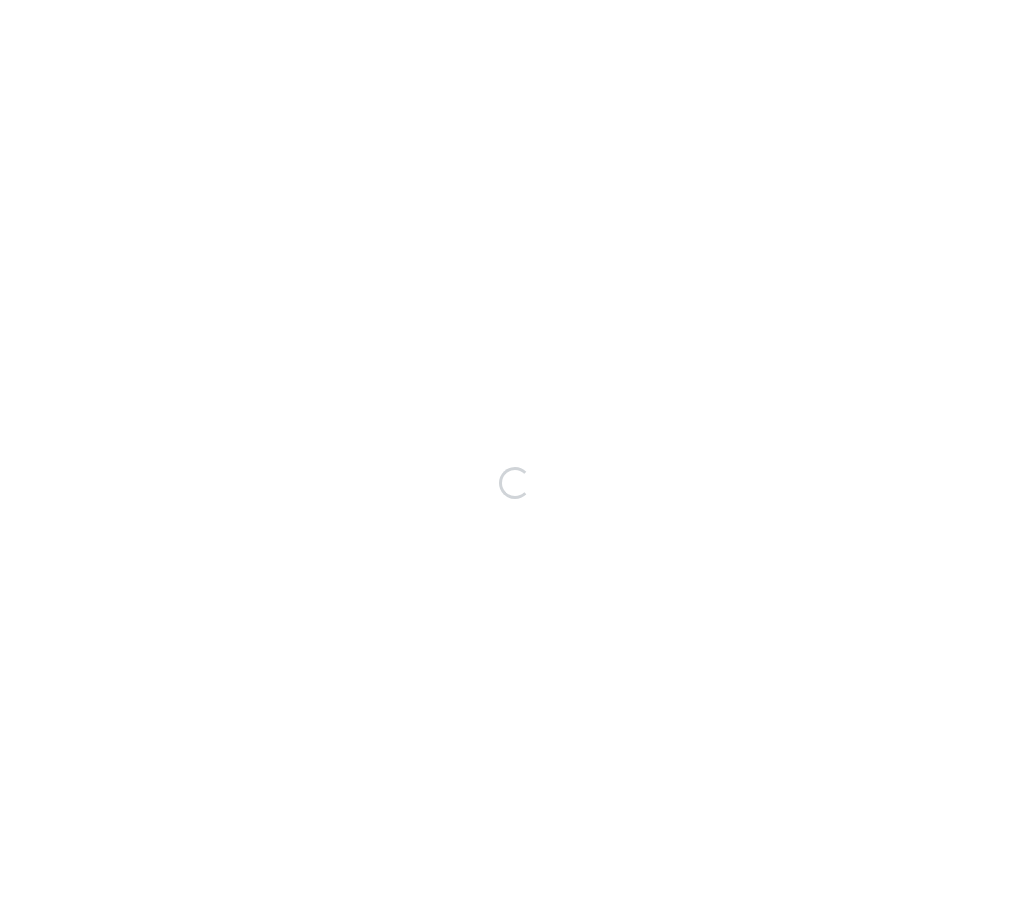 scroll, scrollTop: 0, scrollLeft: 0, axis: both 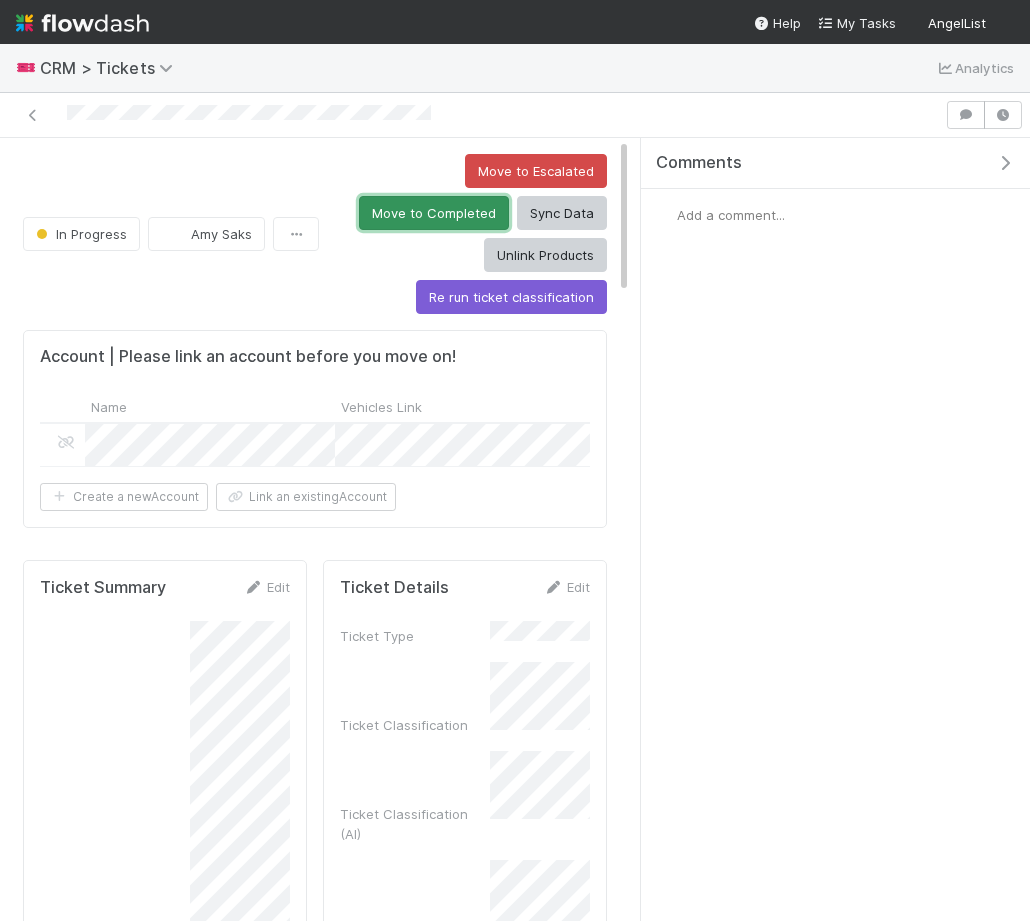click on "Move to Completed" at bounding box center [434, 213] 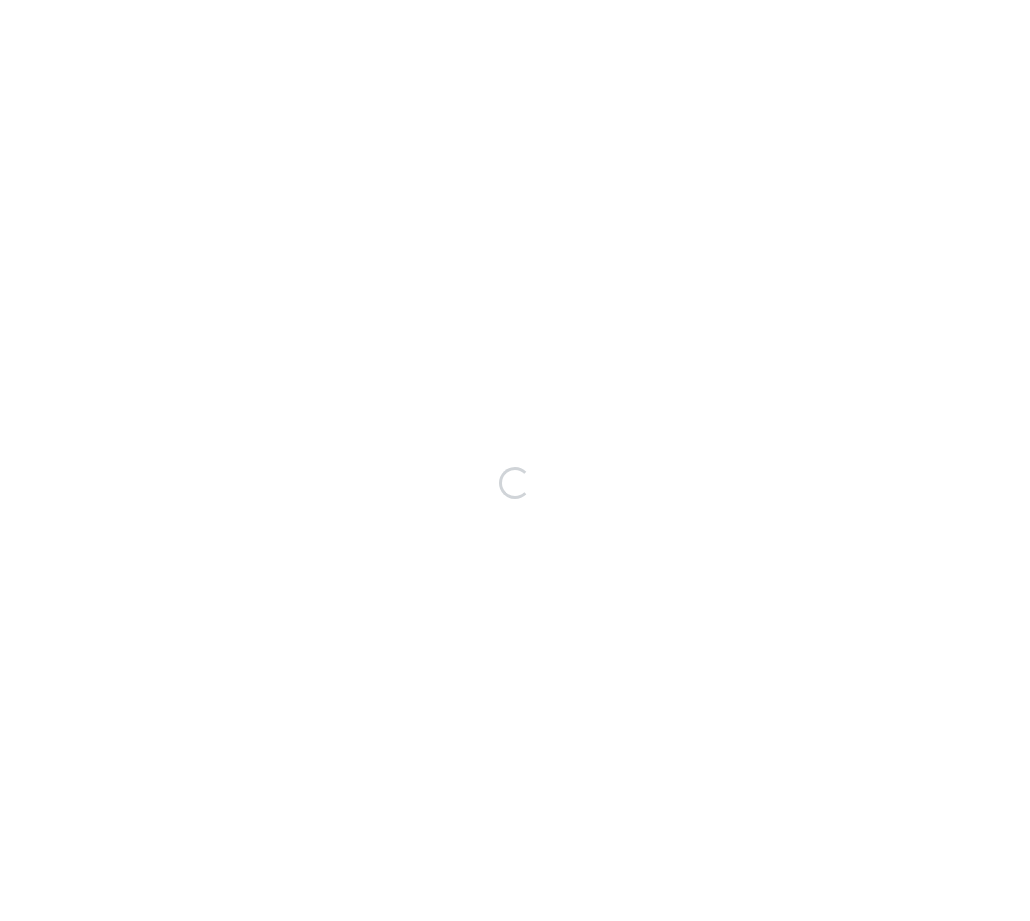 scroll, scrollTop: 0, scrollLeft: 0, axis: both 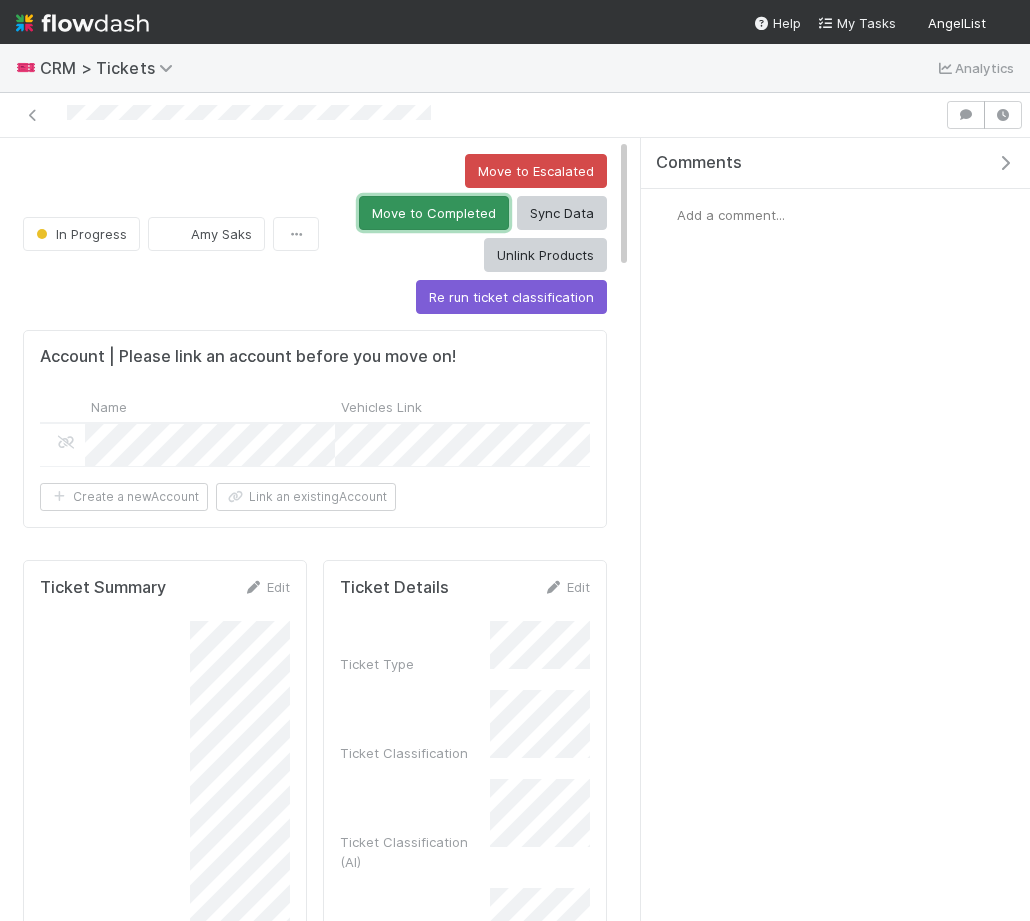 click on "Move to Completed" at bounding box center (434, 213) 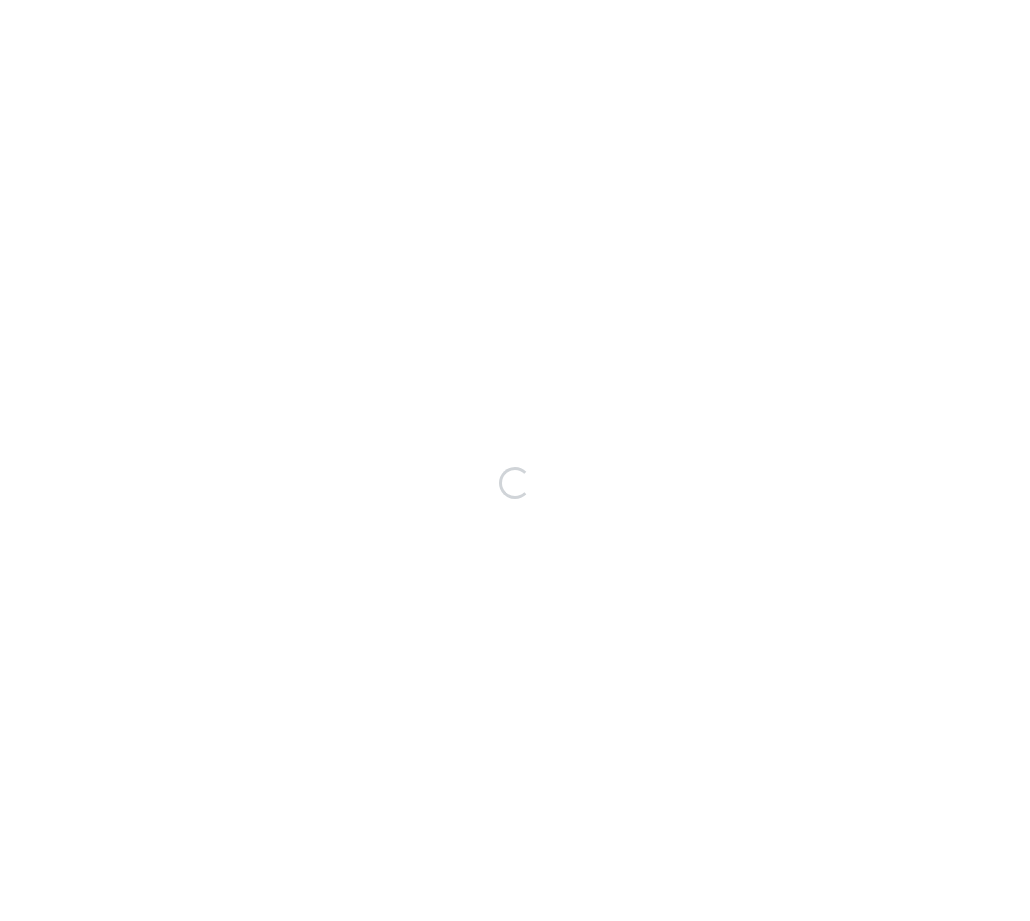 scroll, scrollTop: 0, scrollLeft: 0, axis: both 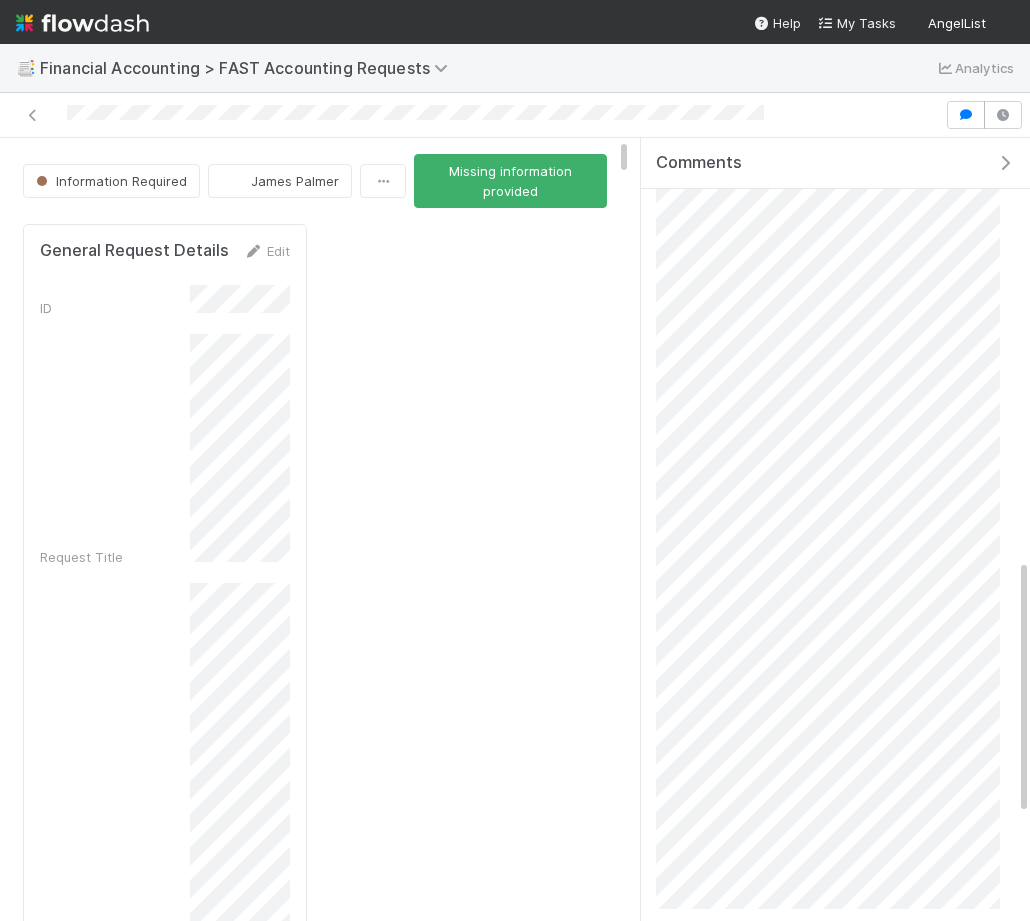click on "General Request Details Edit ID  Request Title  Request Details  Additional Context  Request Category  Request Relates To  Front Conversation ID  Front Conversation Link  Comptroller Link  FC Link  Related Document(s)  Attachment(s)  Priority  Ideal Response Date  Priority Reasoning  Requestor  Requestor Name  Requestor Email  Finance DRI  Finance Response  Finance Response Documents  Manager Review Request  Manager Review Response  Information Requested  Information Request Response  AI Category  Finport Fund ID  CT Fund ID  Finport Link  Reporting Period - As of [Date]  Name of Document for Review  LP/GP Dashboard Link  LP Name  GP Name  Fund/Syndicate Name  Valuation Request  Portfolio Company Name  New Price/Value  Effective Date of New Value  Support for Price Change  Support for Price Change Document  Time Estimate  Management Fee/Admin Fee Sub-Category  Valuation Request Sub-Category  Created On  Updated On  Follow-Up Request  CRM Action Item ID  CRM Action Item Last Linked At  Links Edit FC Link" at bounding box center [315, 10765] 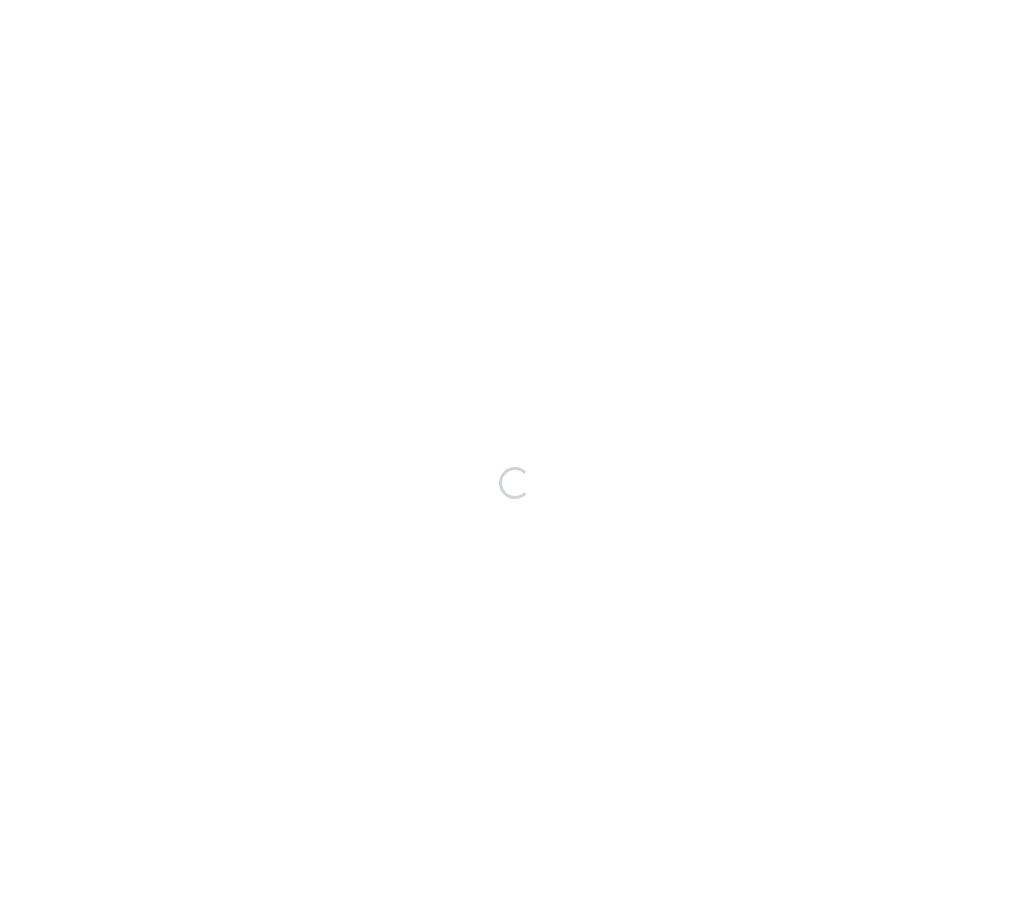 scroll, scrollTop: 0, scrollLeft: 0, axis: both 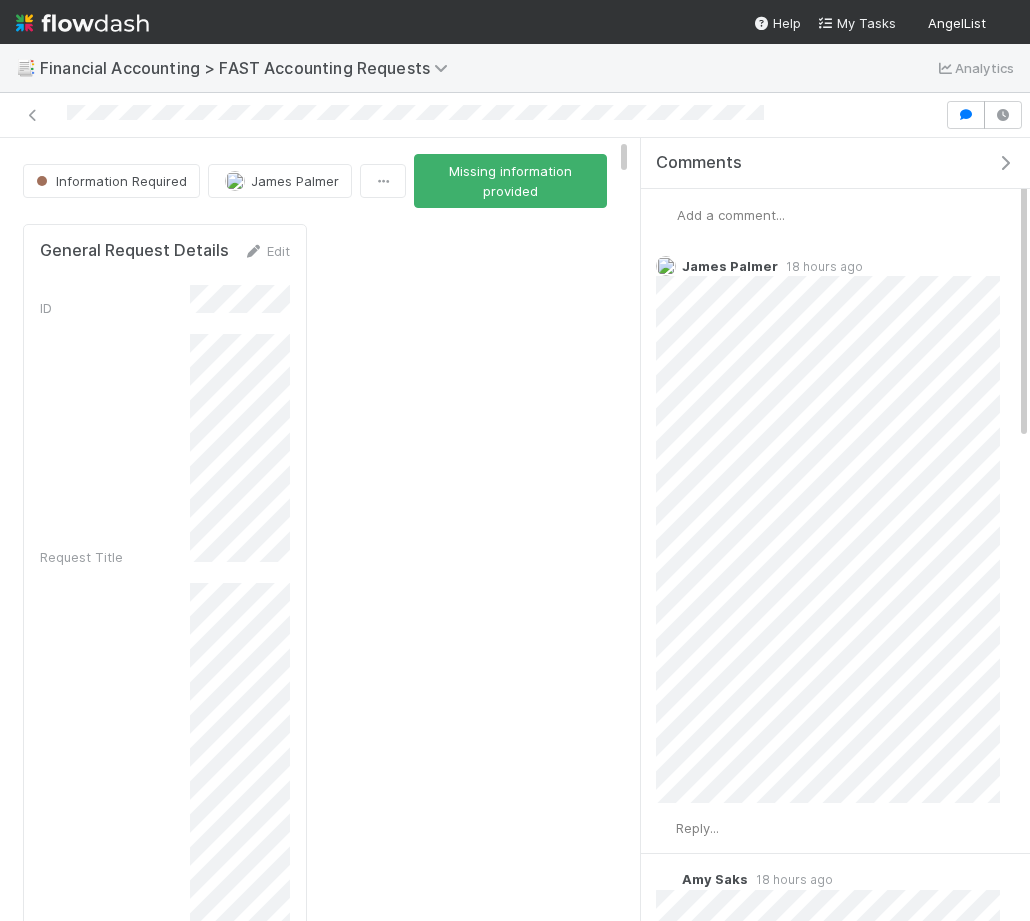 click on "Add a comment..." at bounding box center (835, 215) 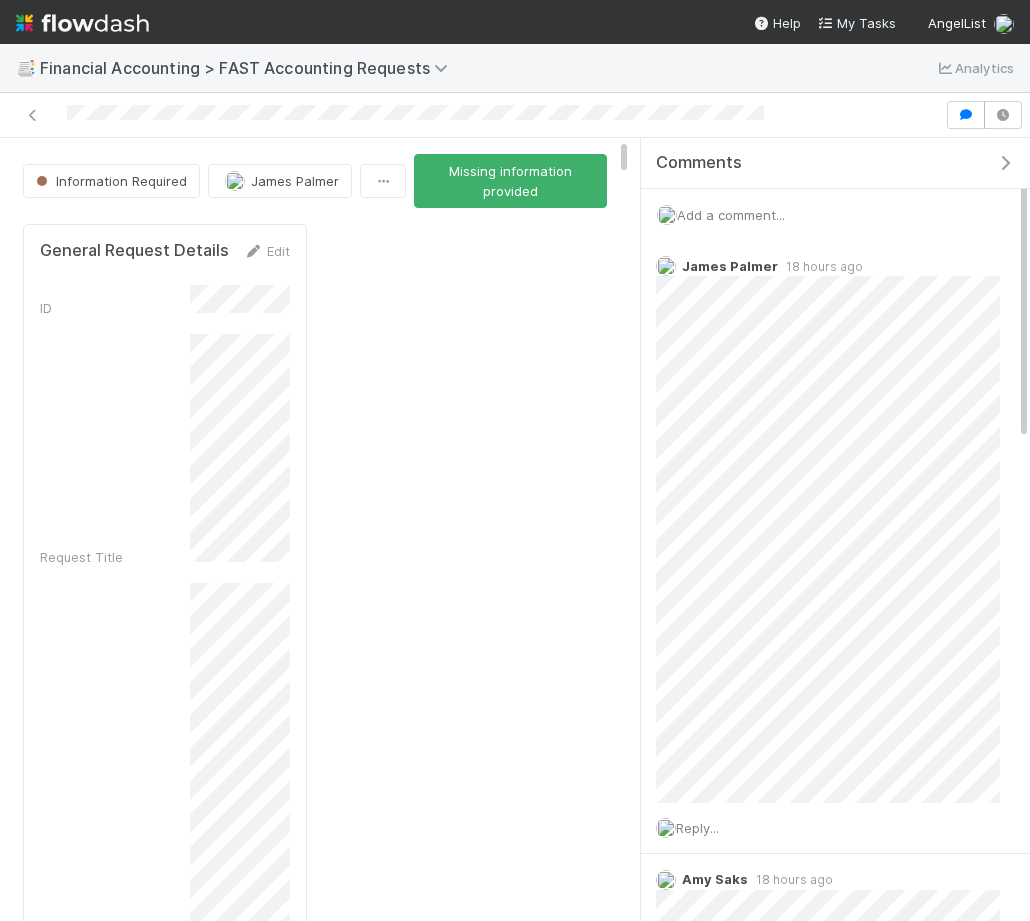 click on "Add a comment..." at bounding box center [731, 215] 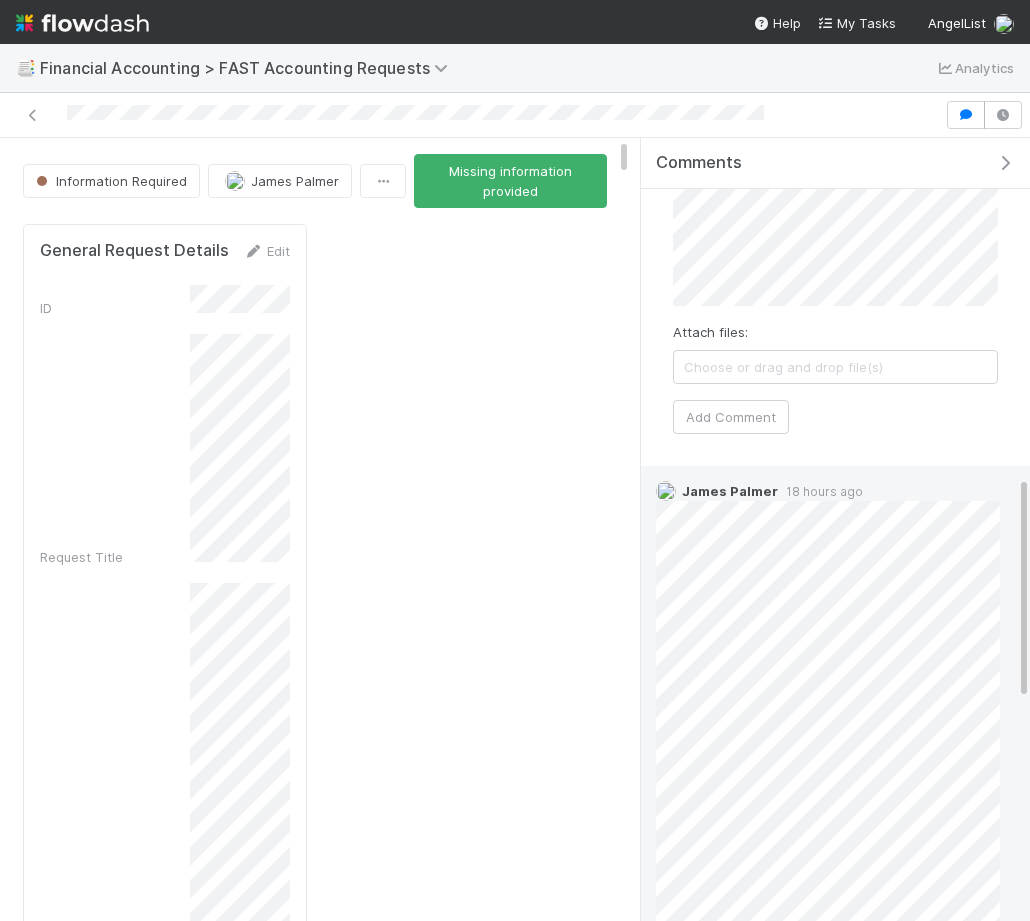 scroll, scrollTop: 0, scrollLeft: 0, axis: both 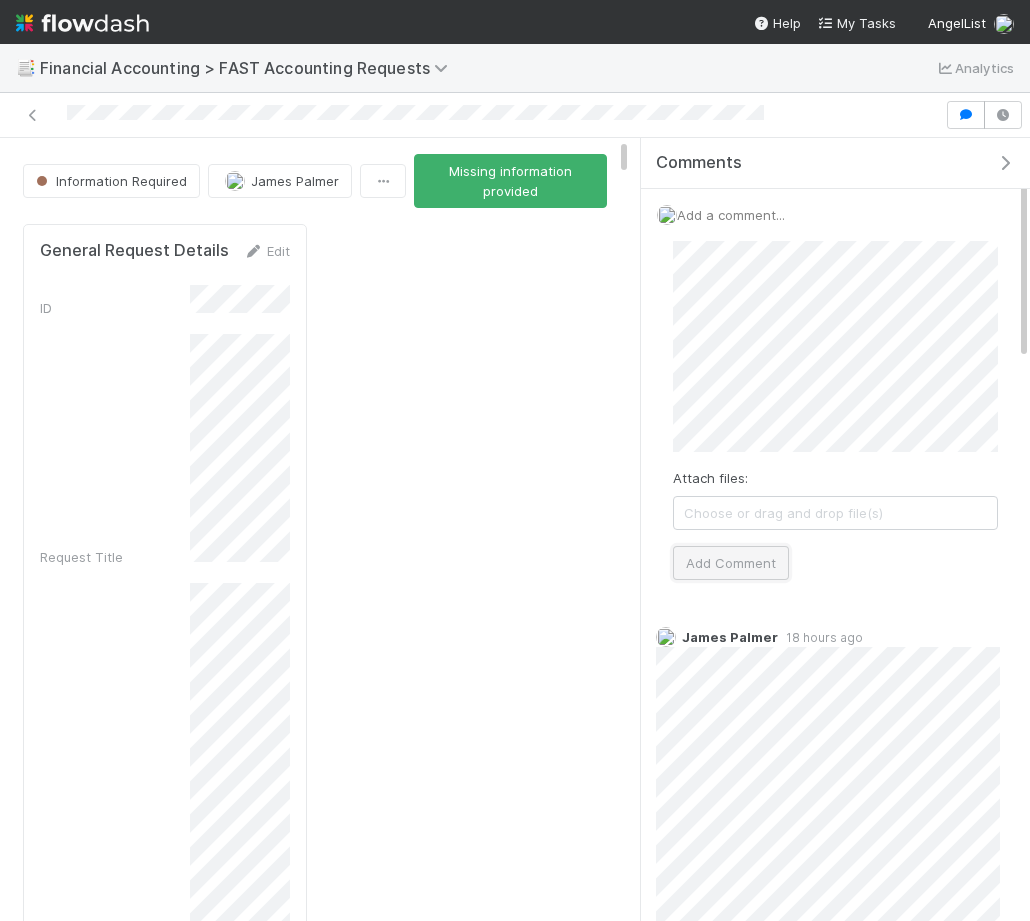 click on "Add Comment" at bounding box center (731, 563) 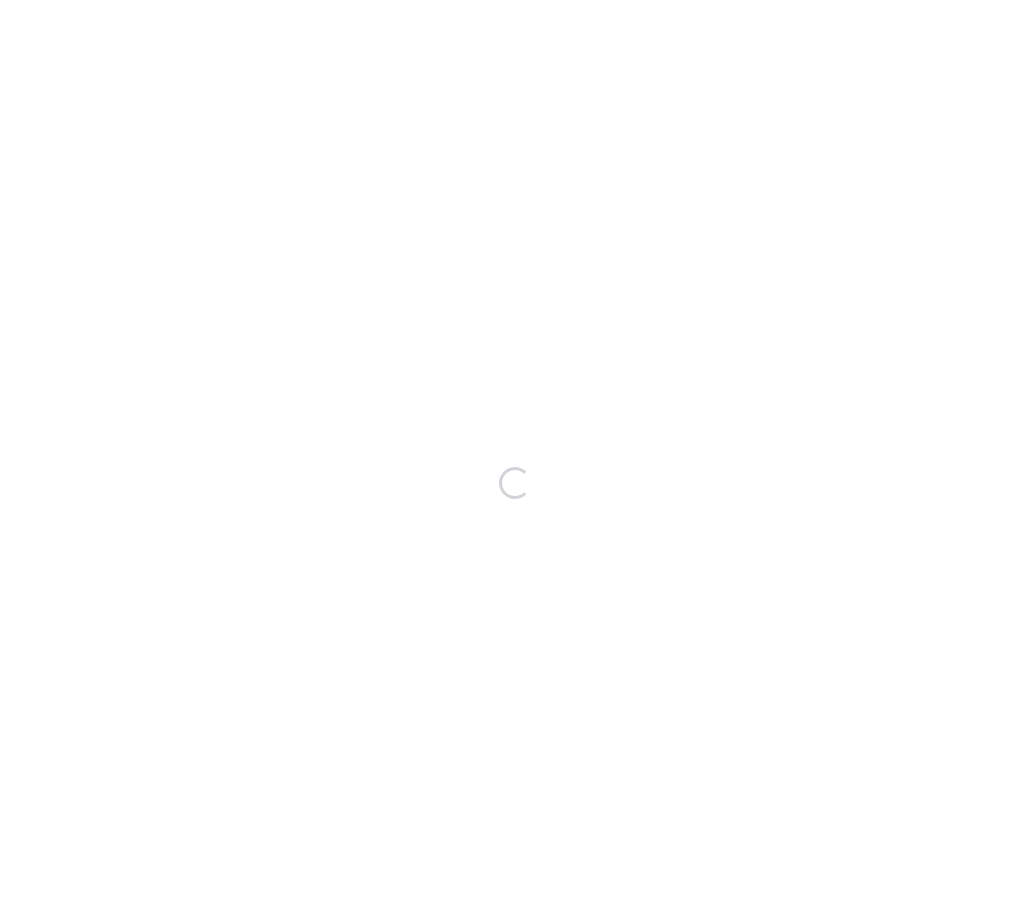 scroll, scrollTop: 0, scrollLeft: 0, axis: both 